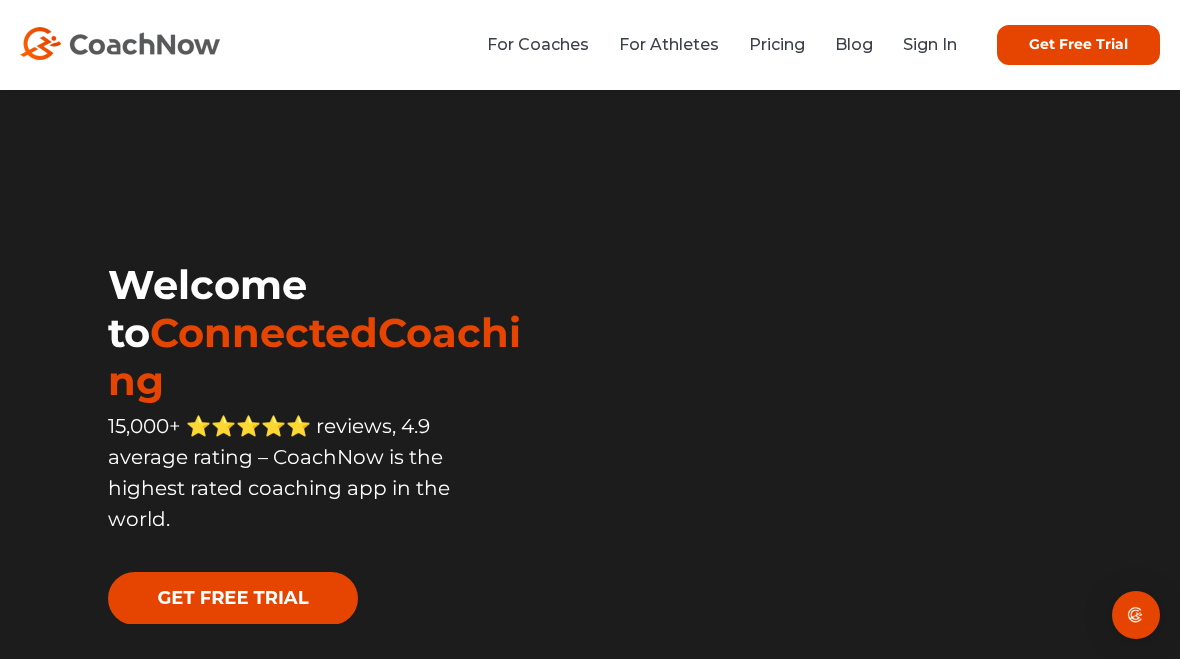 scroll, scrollTop: 0, scrollLeft: 0, axis: both 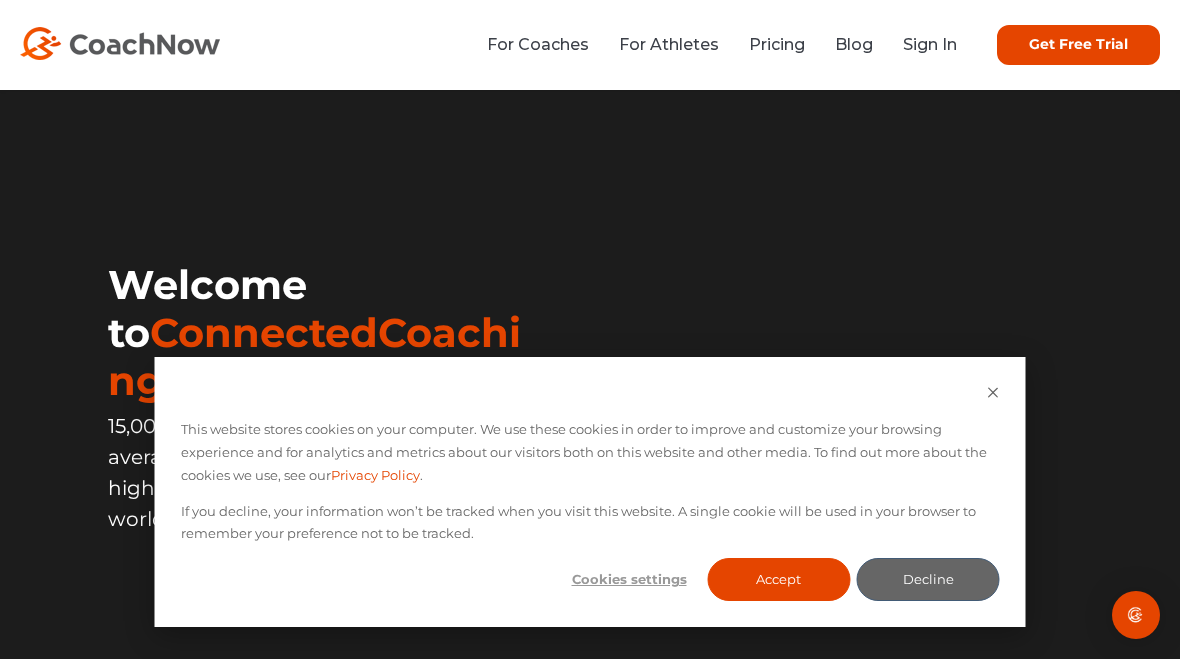 click on "Sign In" at bounding box center [930, 44] 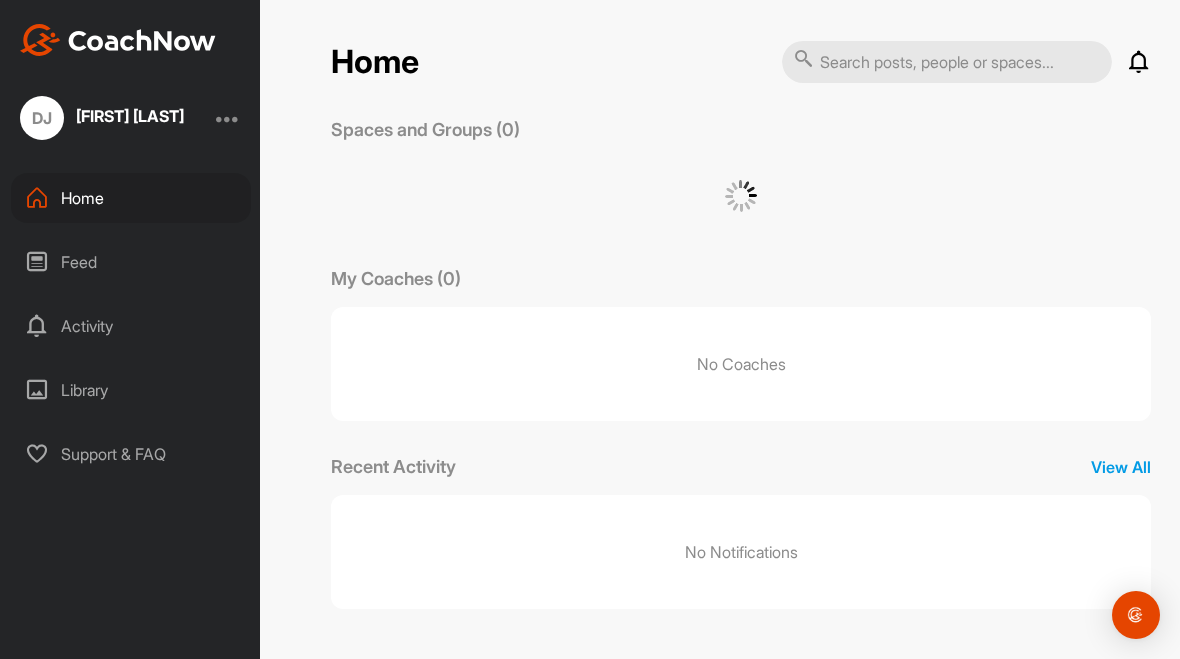 scroll, scrollTop: 0, scrollLeft: 0, axis: both 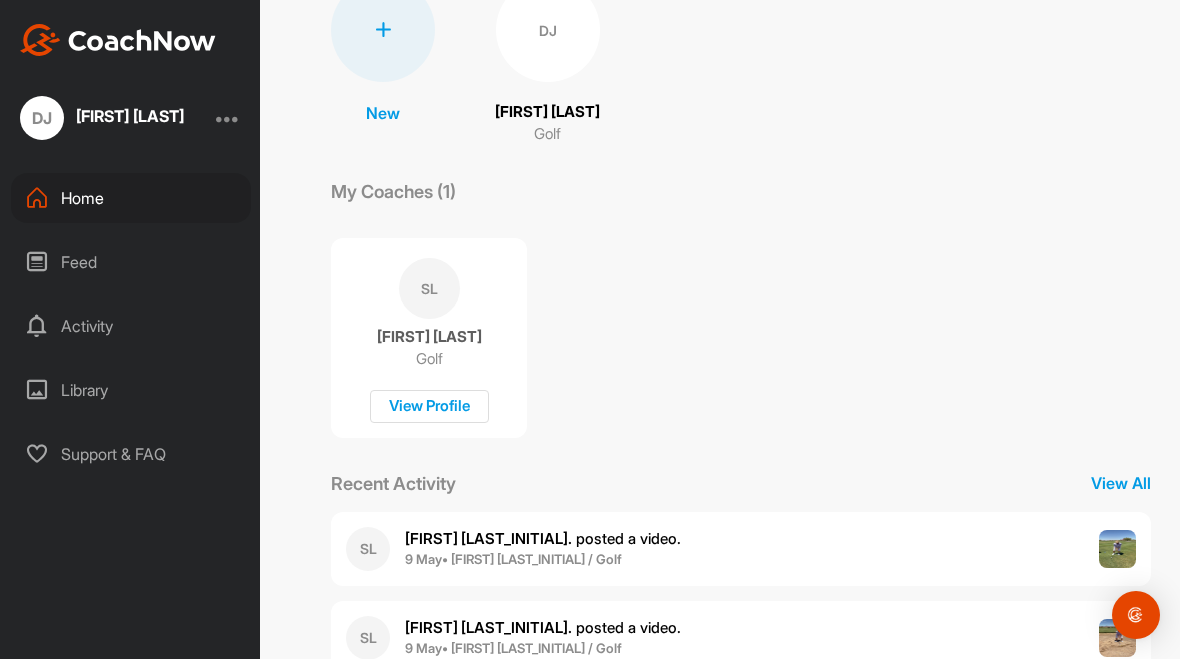 click on "[FIRST] [LAST]" at bounding box center [429, 337] 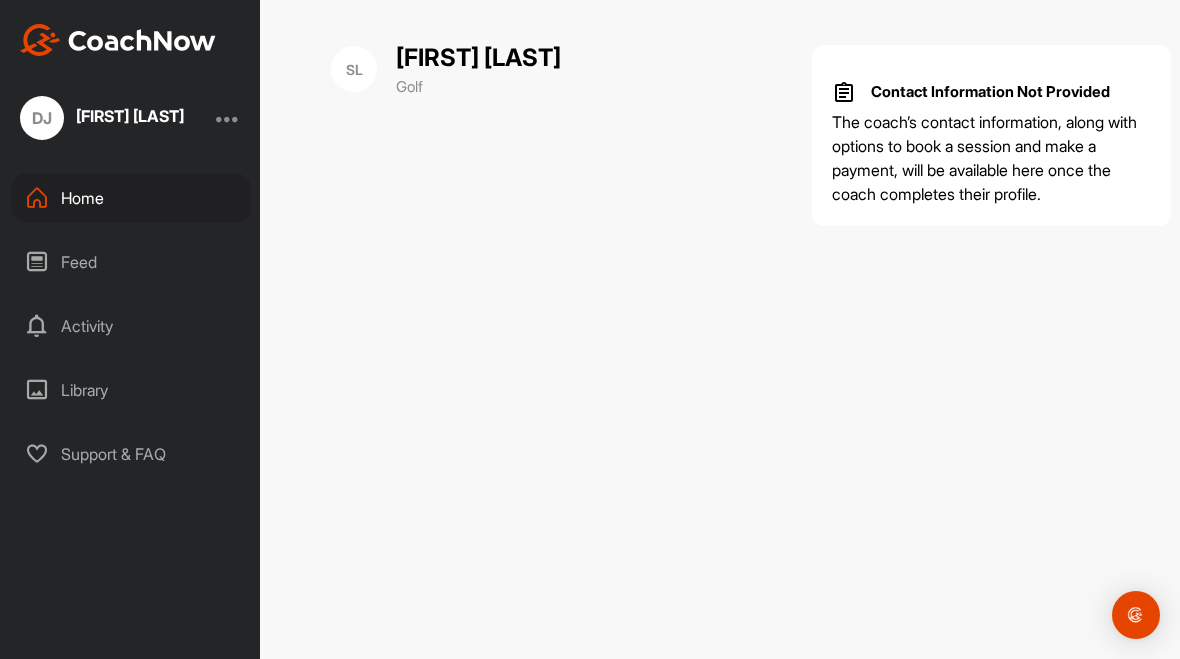 click on "SL Sandy LaBauve Golf Contact Information Not Provided The coach’s contact information, along with options to book a session and make a payment, will be available here once the coach completes their profile." at bounding box center [741, 127] 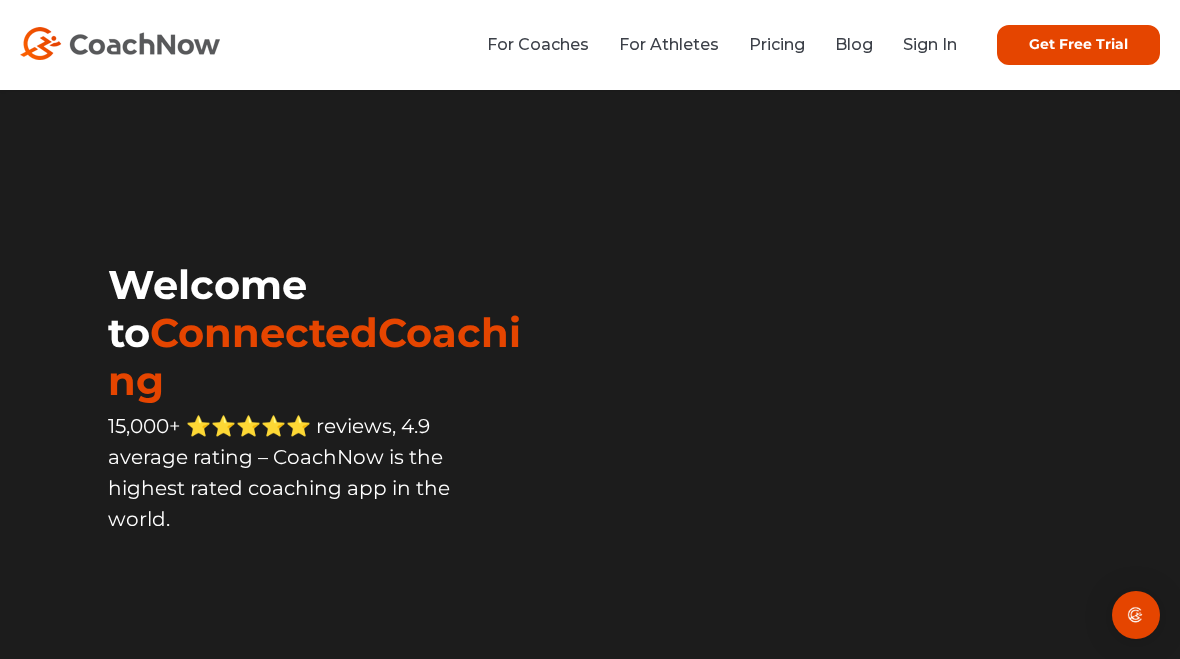 scroll, scrollTop: 0, scrollLeft: 0, axis: both 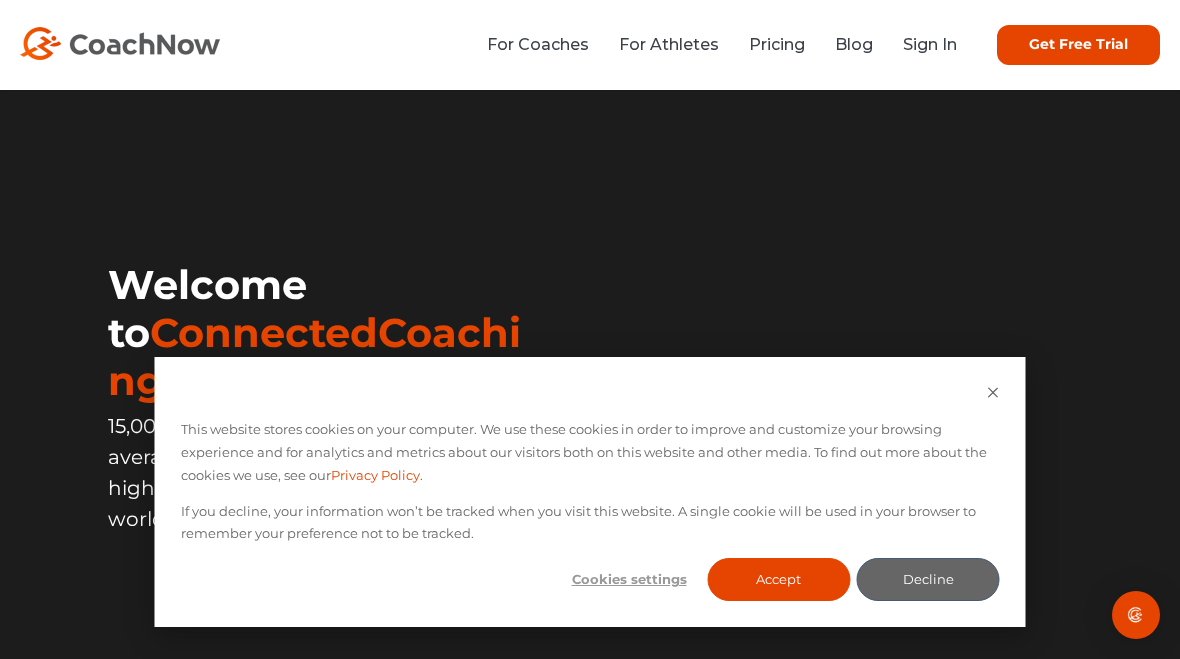 click on "Sign In" at bounding box center [930, 44] 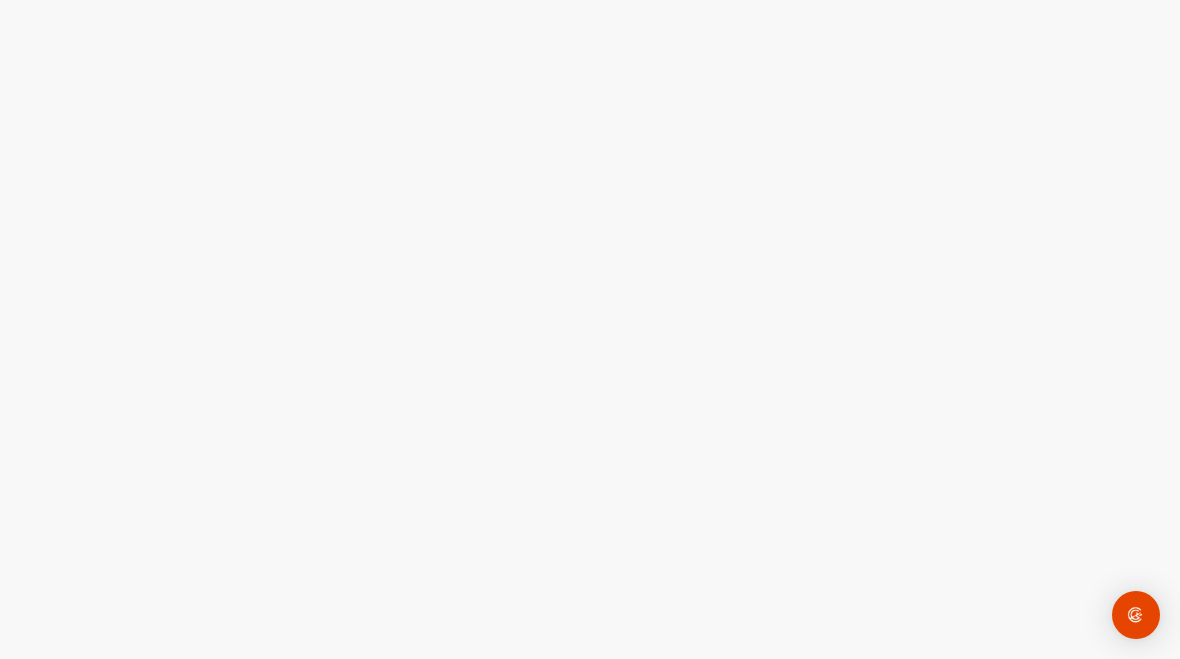 scroll, scrollTop: 0, scrollLeft: 0, axis: both 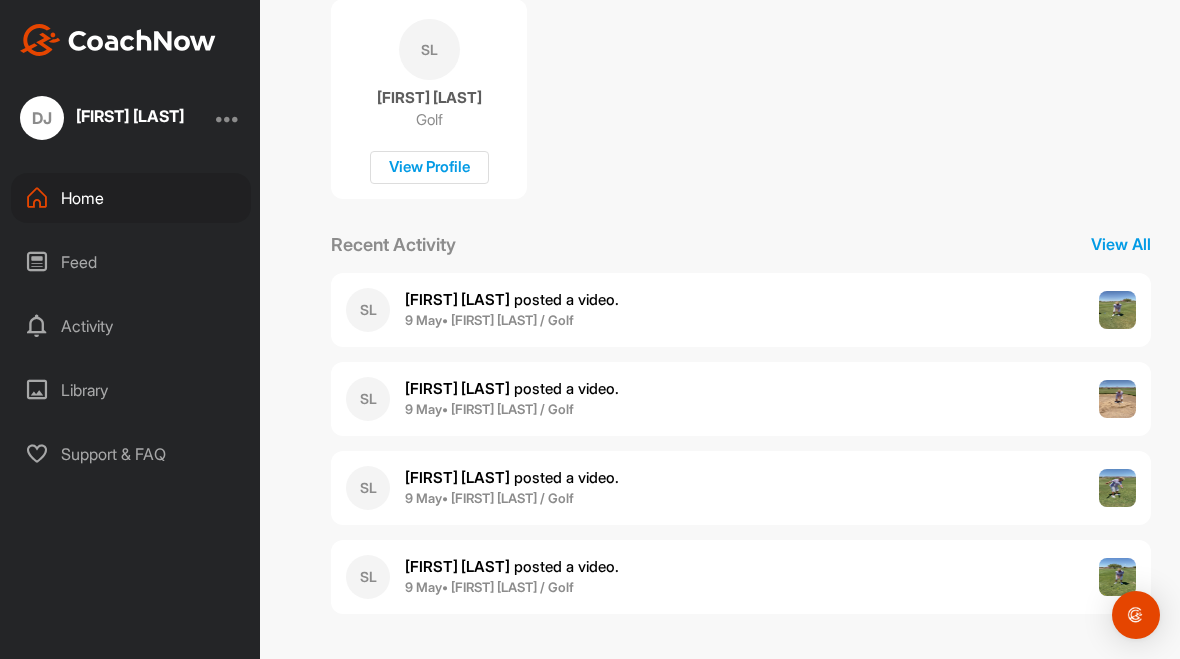 click on "[FIRST] [LAST]   posted a video ." at bounding box center (512, 299) 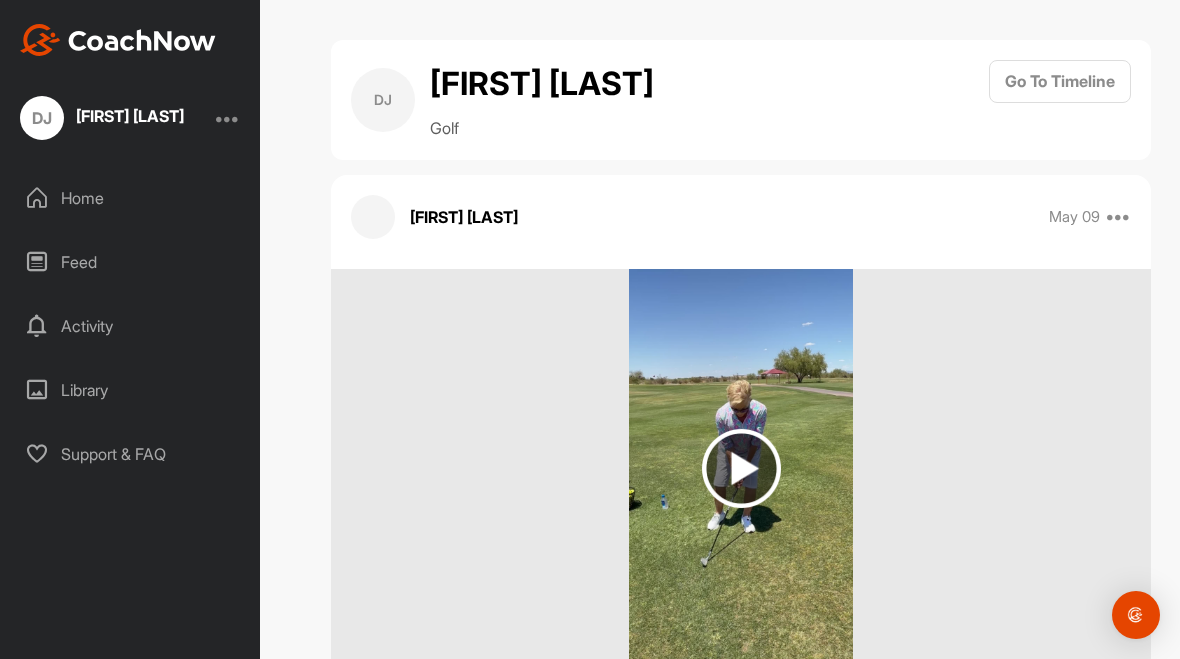 click at bounding box center (741, 468) 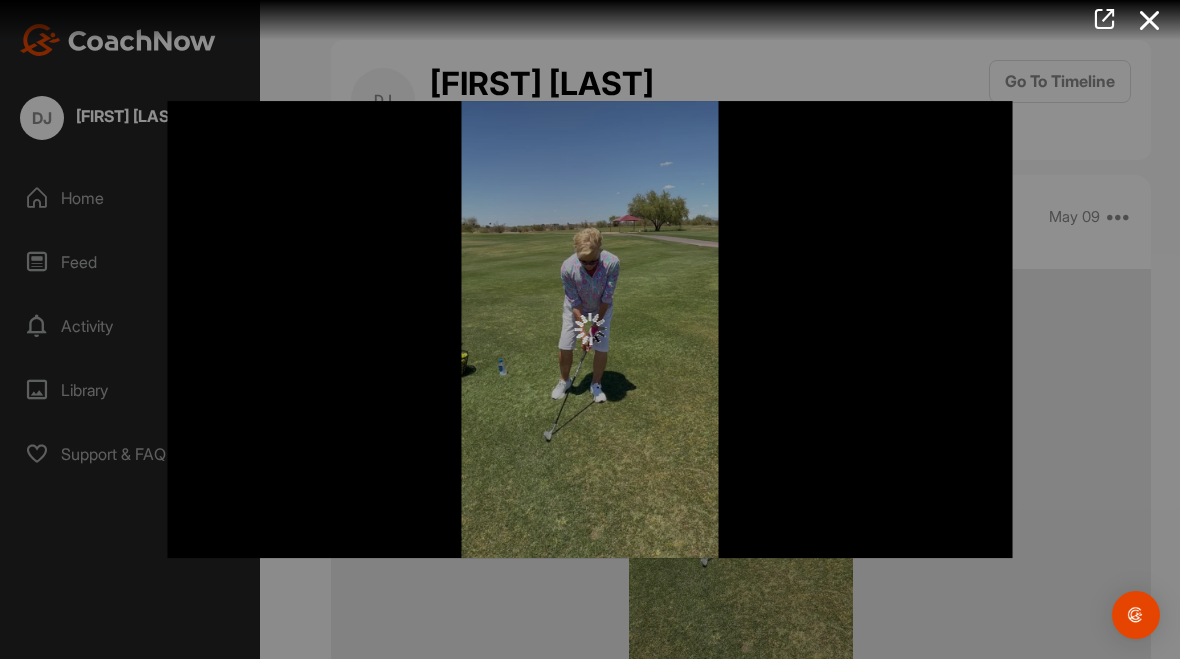 click at bounding box center (1105, 21) 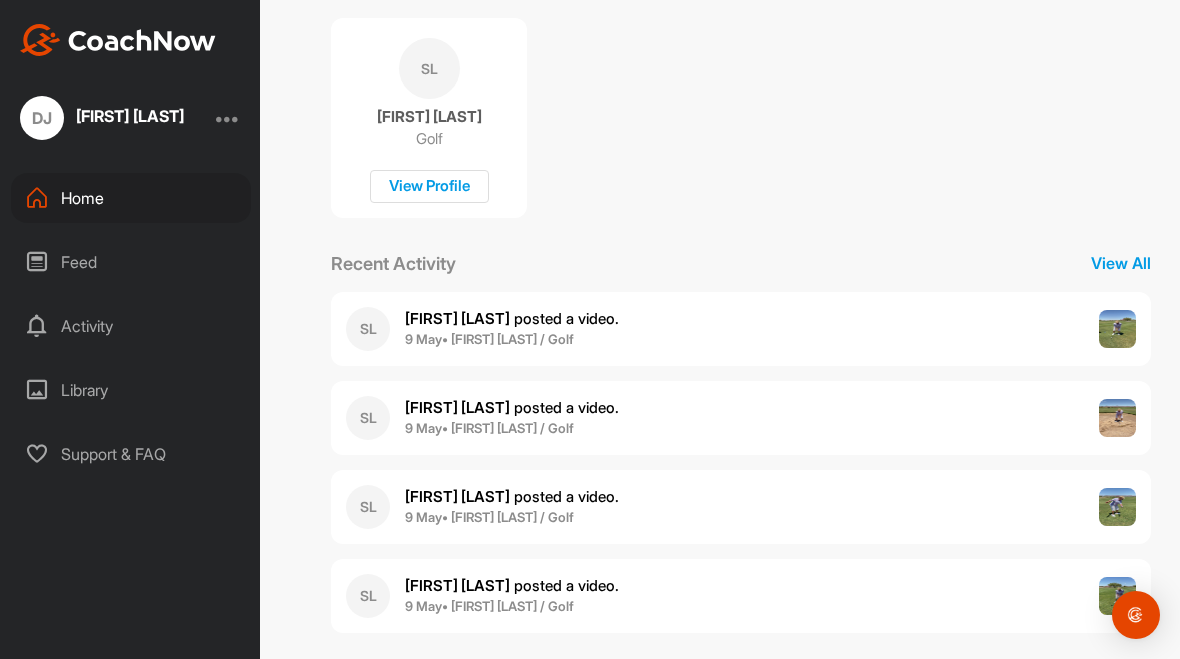 scroll, scrollTop: 410, scrollLeft: 0, axis: vertical 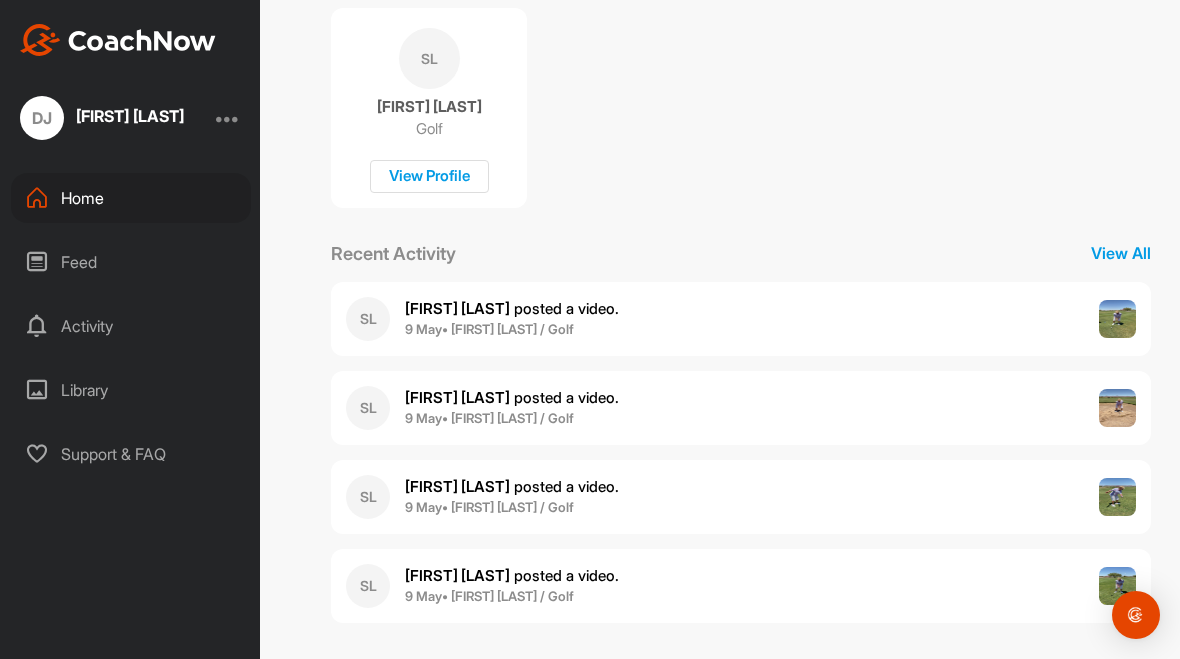 click at bounding box center [1118, 408] 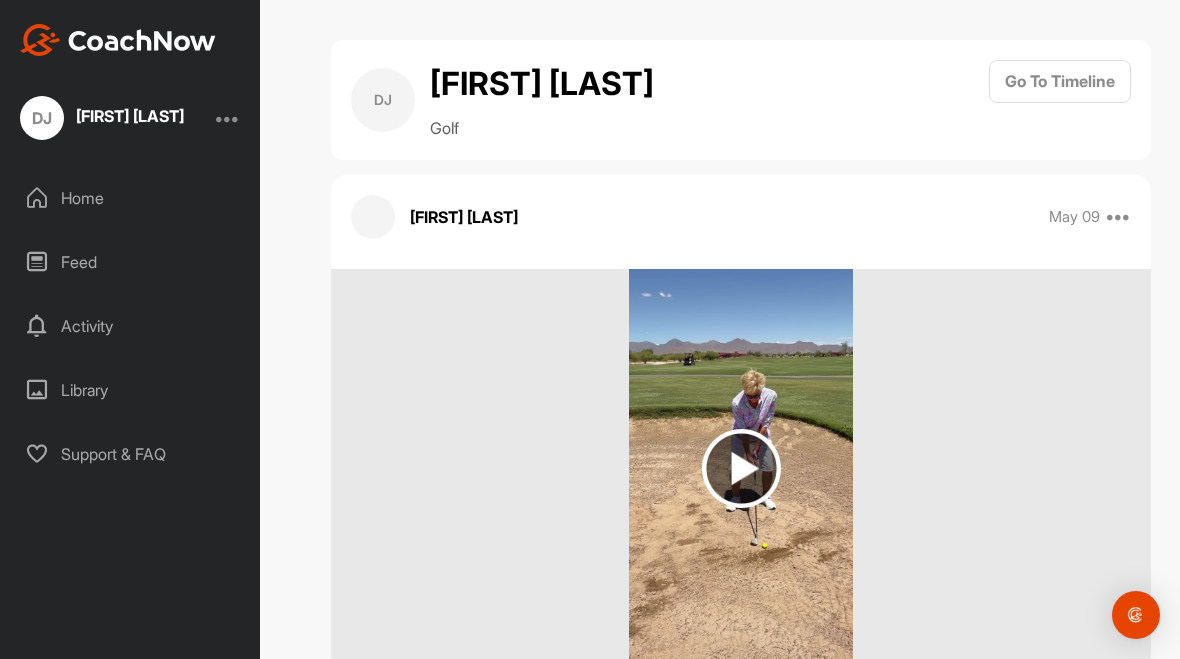 click at bounding box center [741, 468] 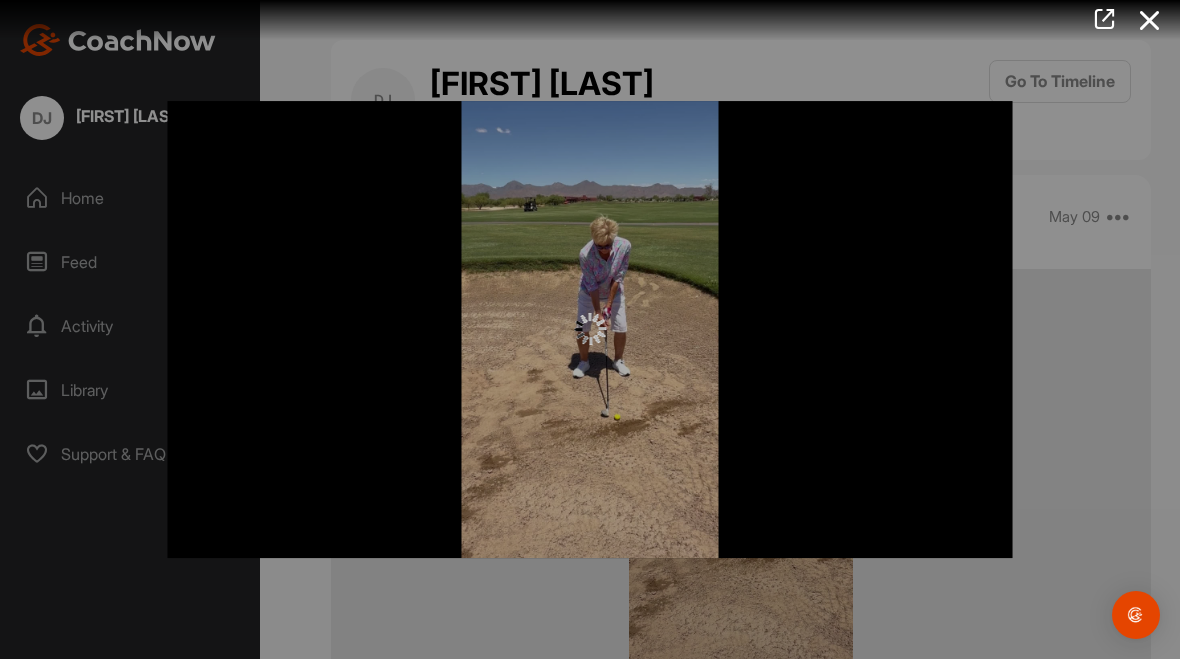 click at bounding box center [1105, 21] 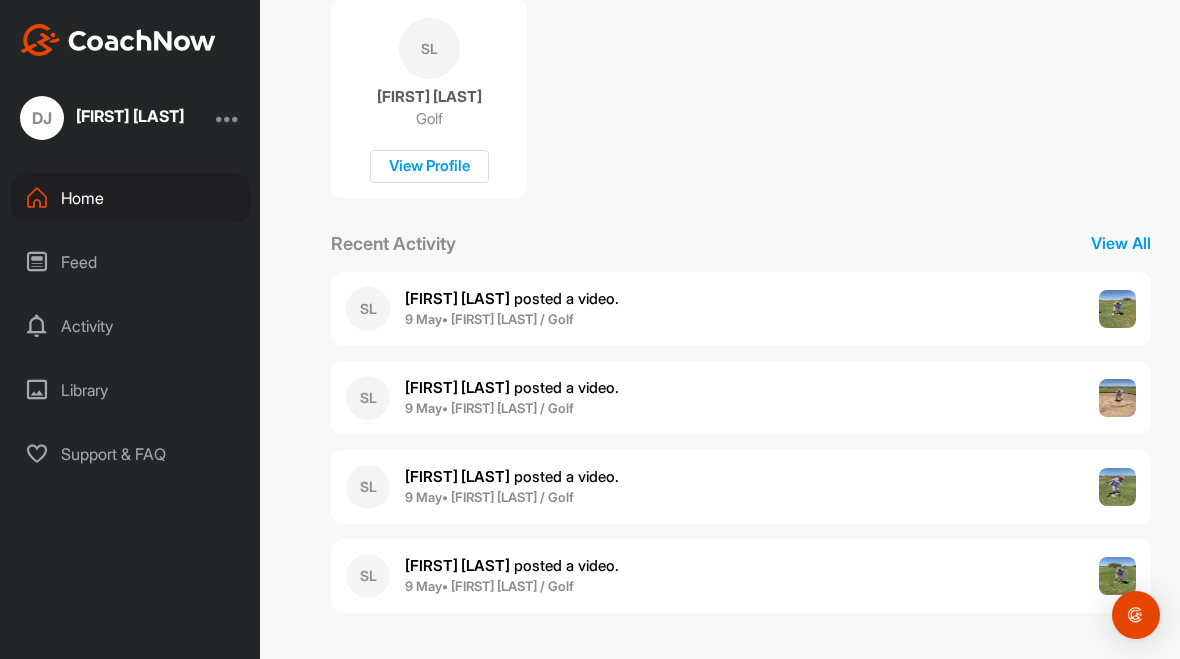scroll, scrollTop: 419, scrollLeft: 0, axis: vertical 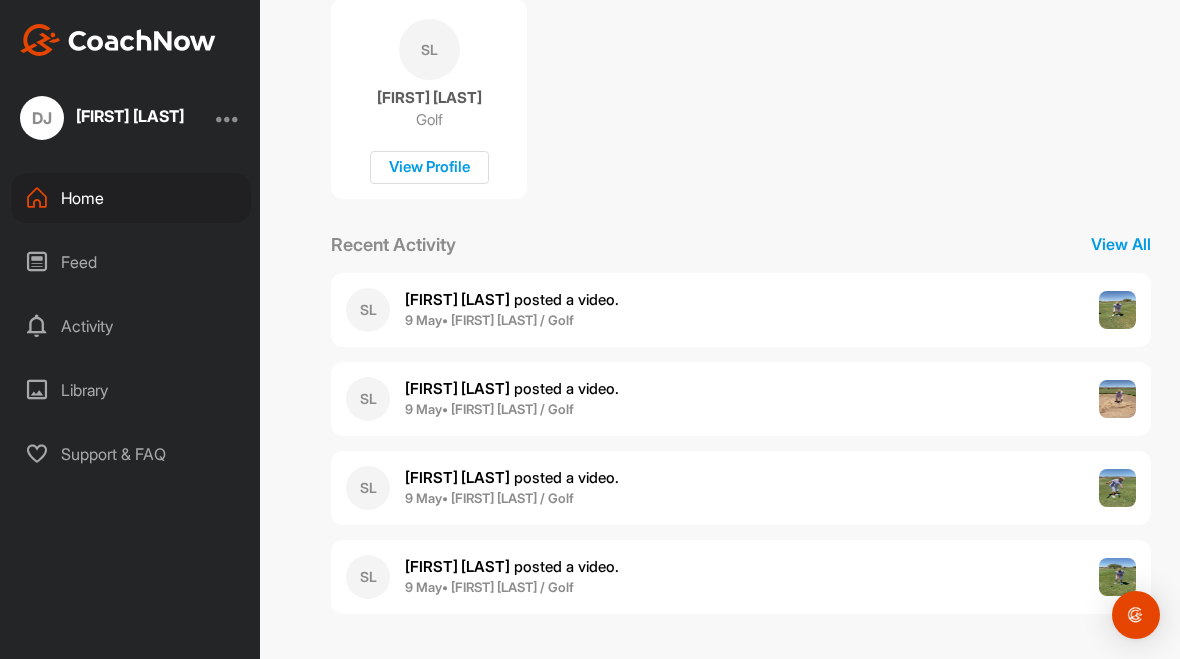 click at bounding box center [1118, 488] 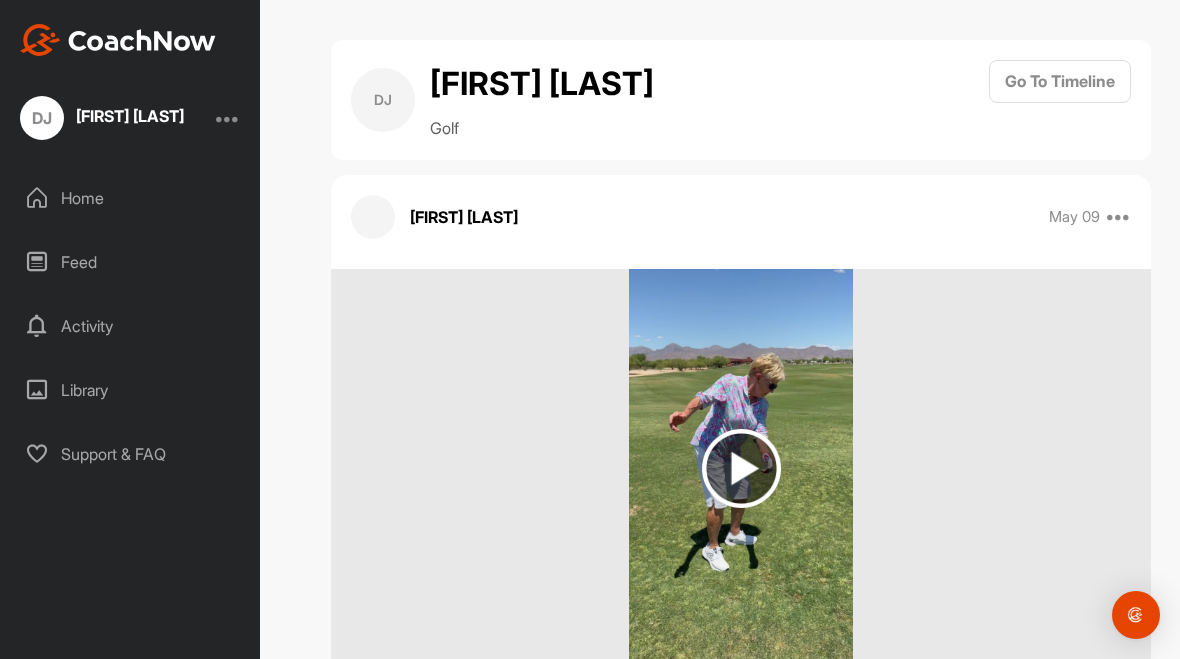 click at bounding box center (741, 468) 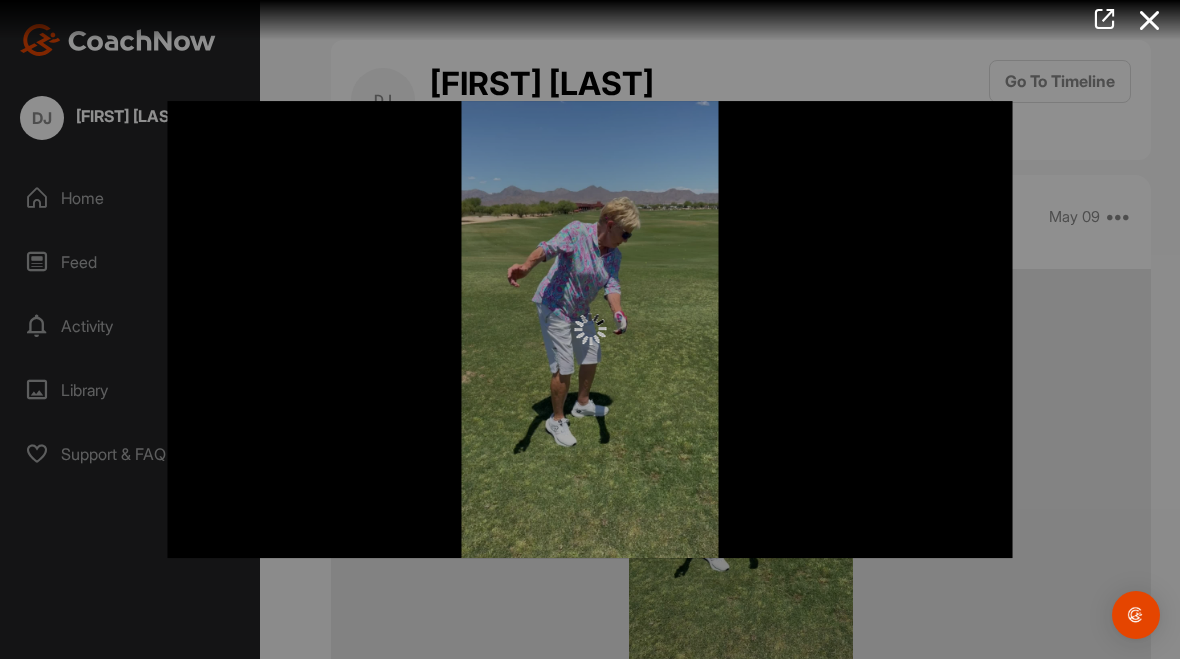 click at bounding box center [1104, 19] 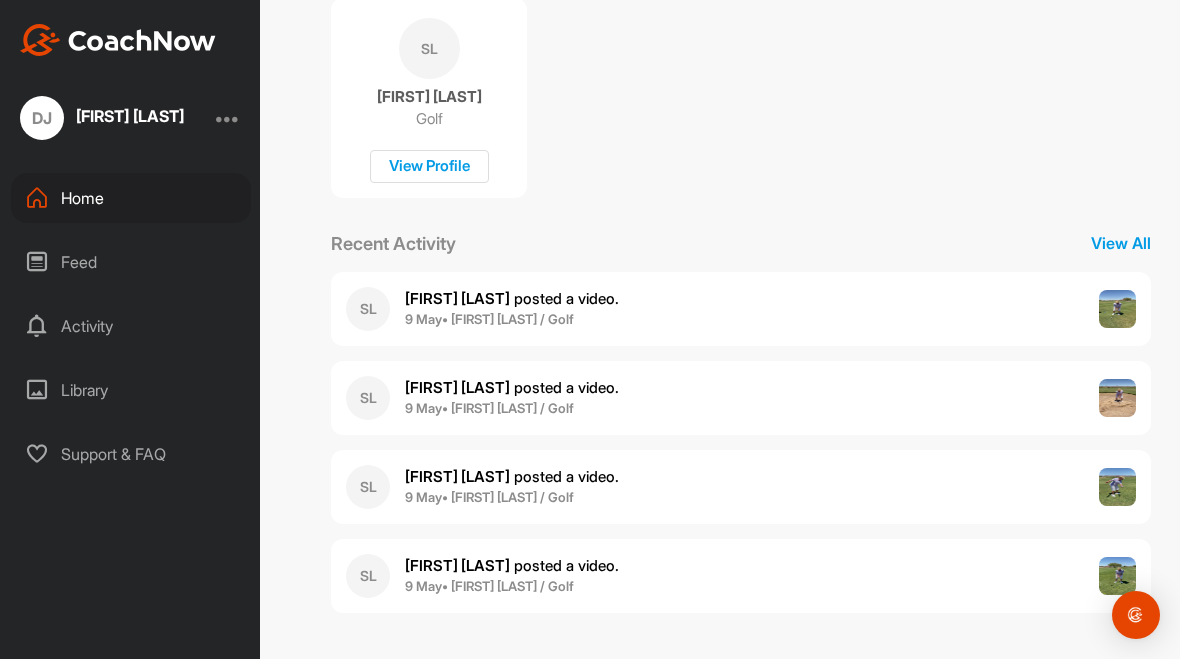 scroll, scrollTop: 419, scrollLeft: 0, axis: vertical 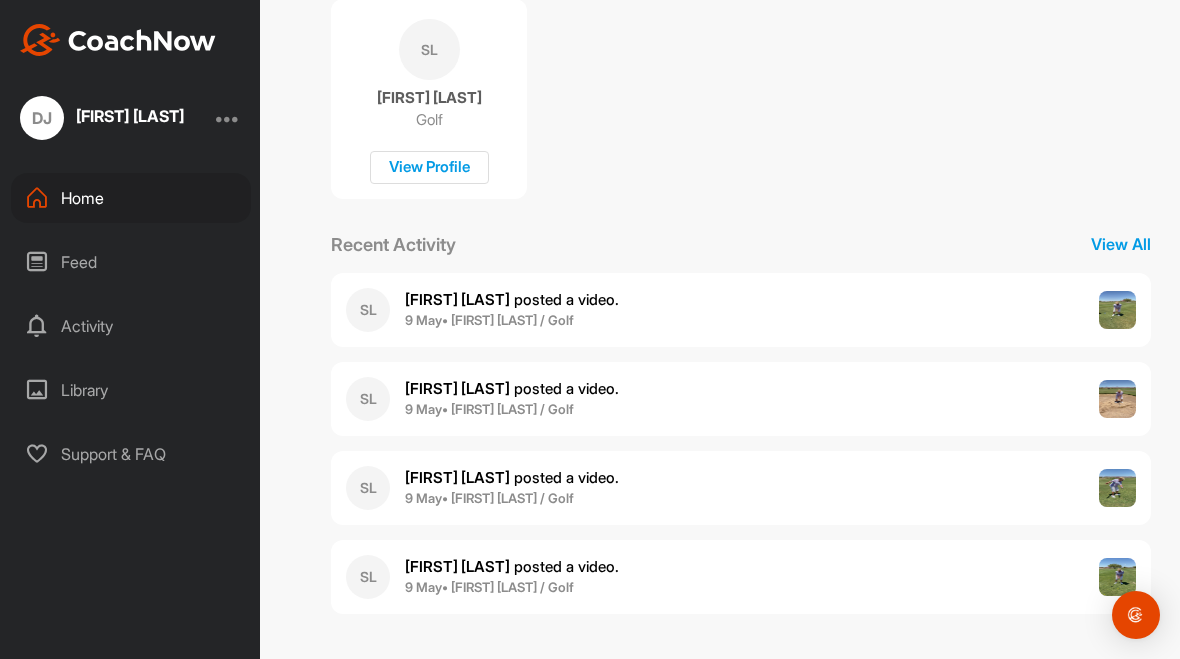 click on "[FIRST] [LAST]   posted a video . [DATE]  • [FIRST] [LAST] / Golf" at bounding box center (741, 577) 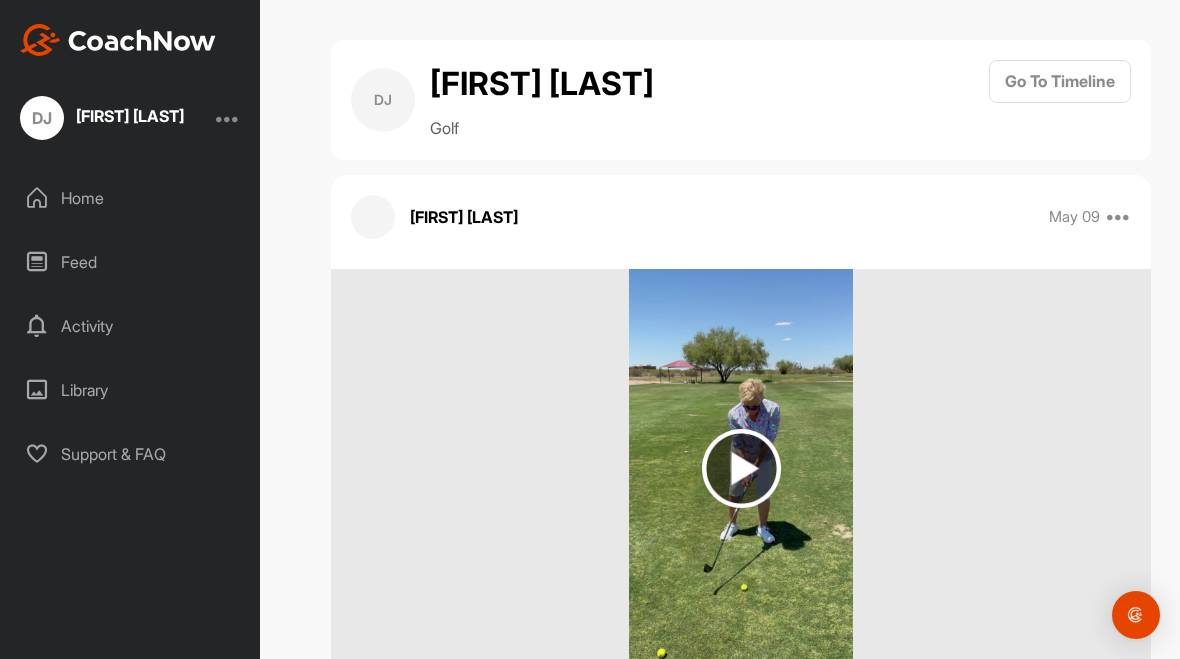 click at bounding box center [741, 468] 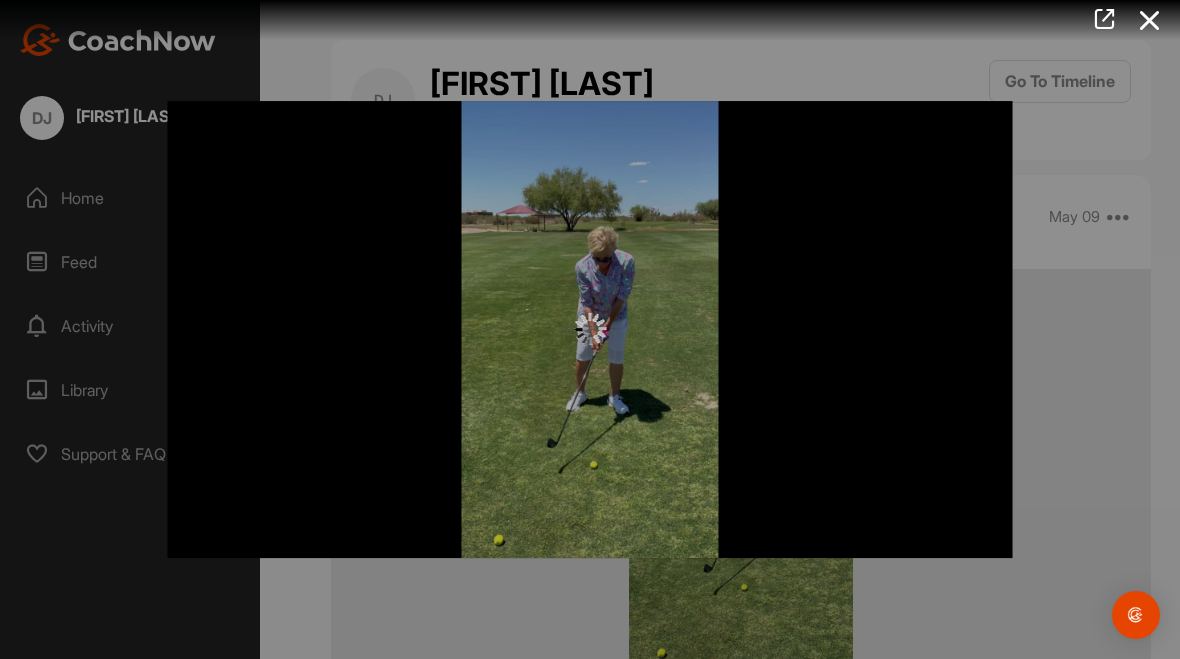 click at bounding box center (1105, 21) 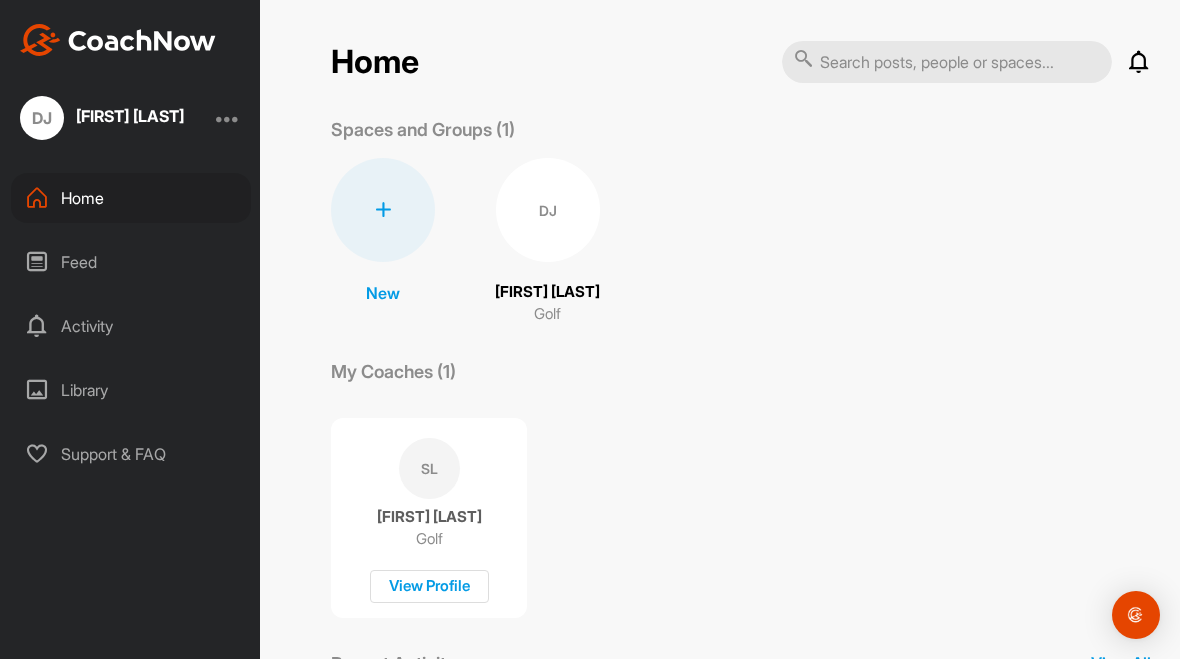 scroll, scrollTop: 0, scrollLeft: 0, axis: both 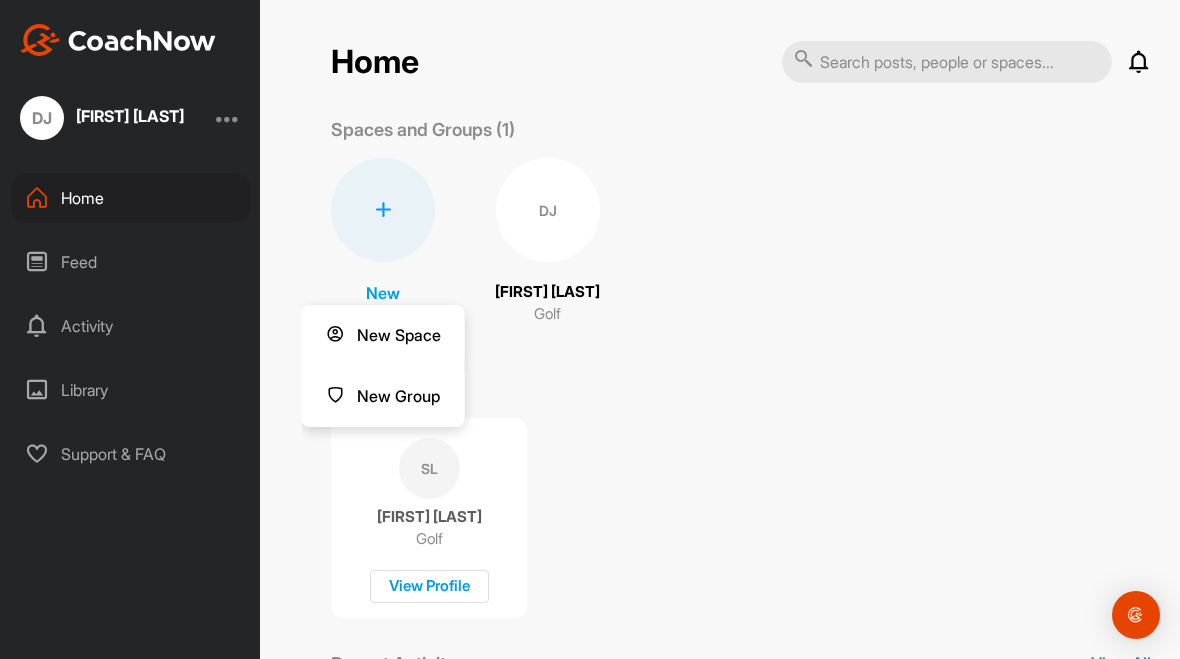 click on "[FIRST] [LAST]" at bounding box center (547, 292) 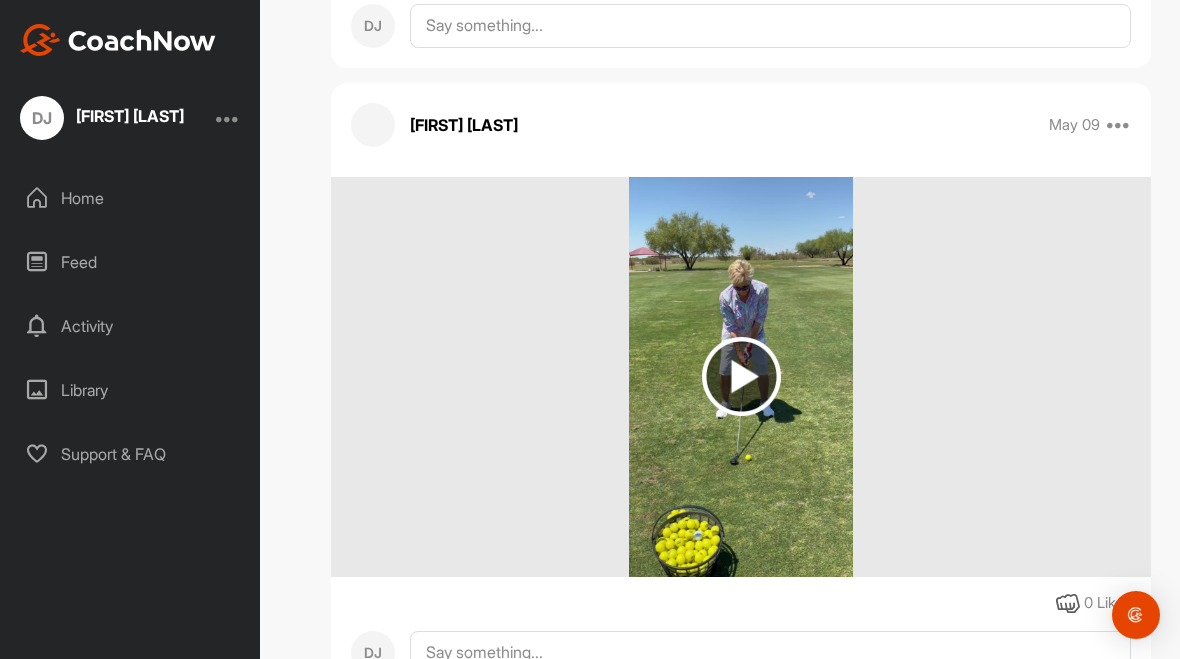 scroll, scrollTop: 2800, scrollLeft: 0, axis: vertical 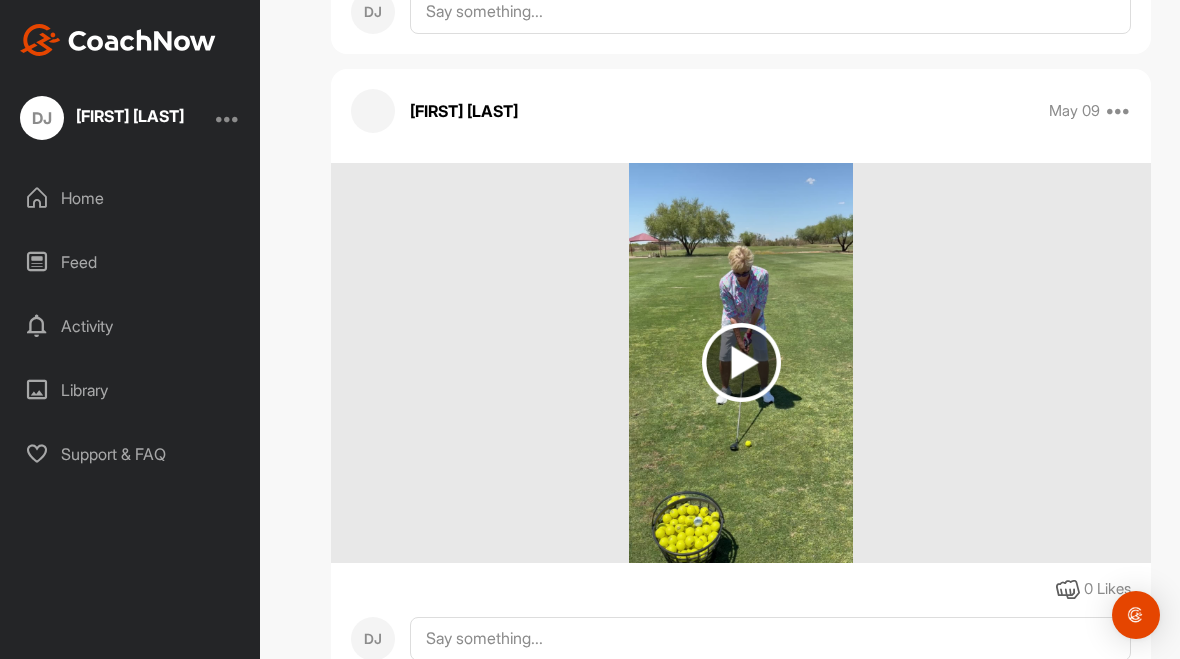 click at bounding box center (741, 362) 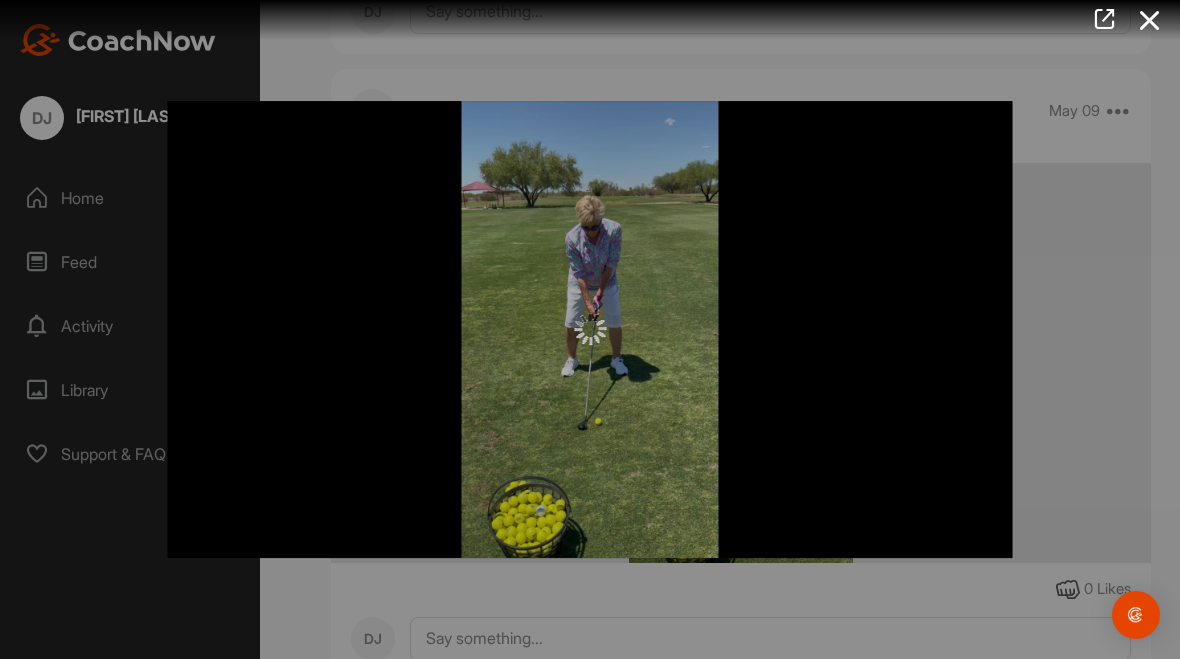 click at bounding box center [1105, 21] 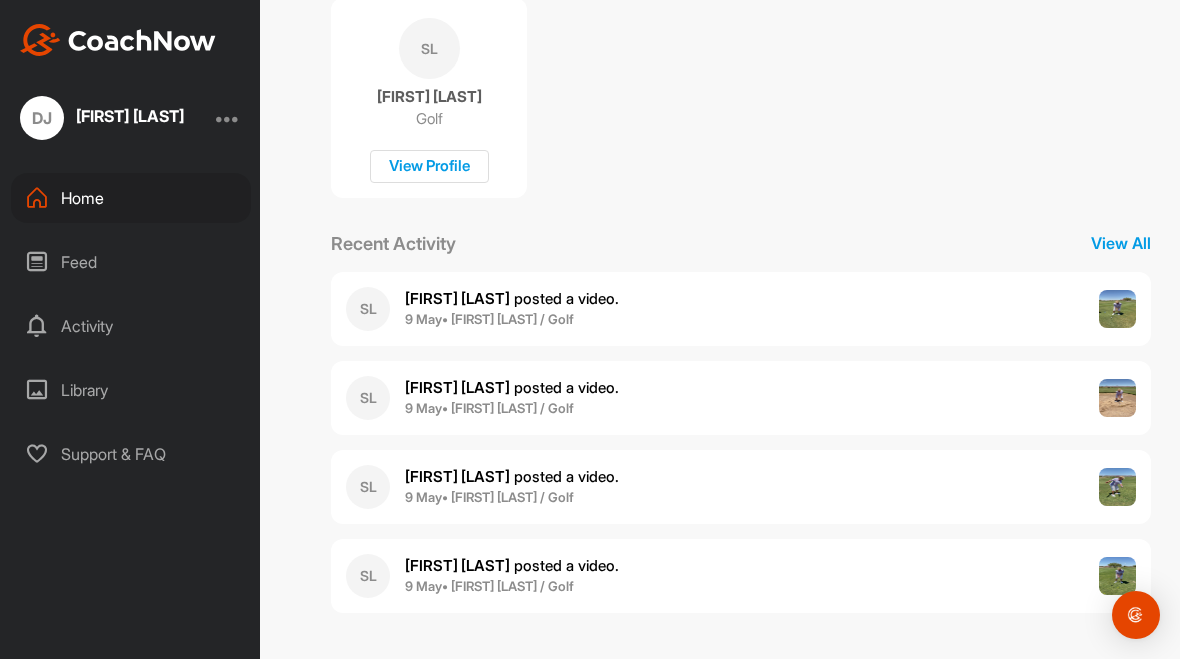 scroll, scrollTop: 419, scrollLeft: 0, axis: vertical 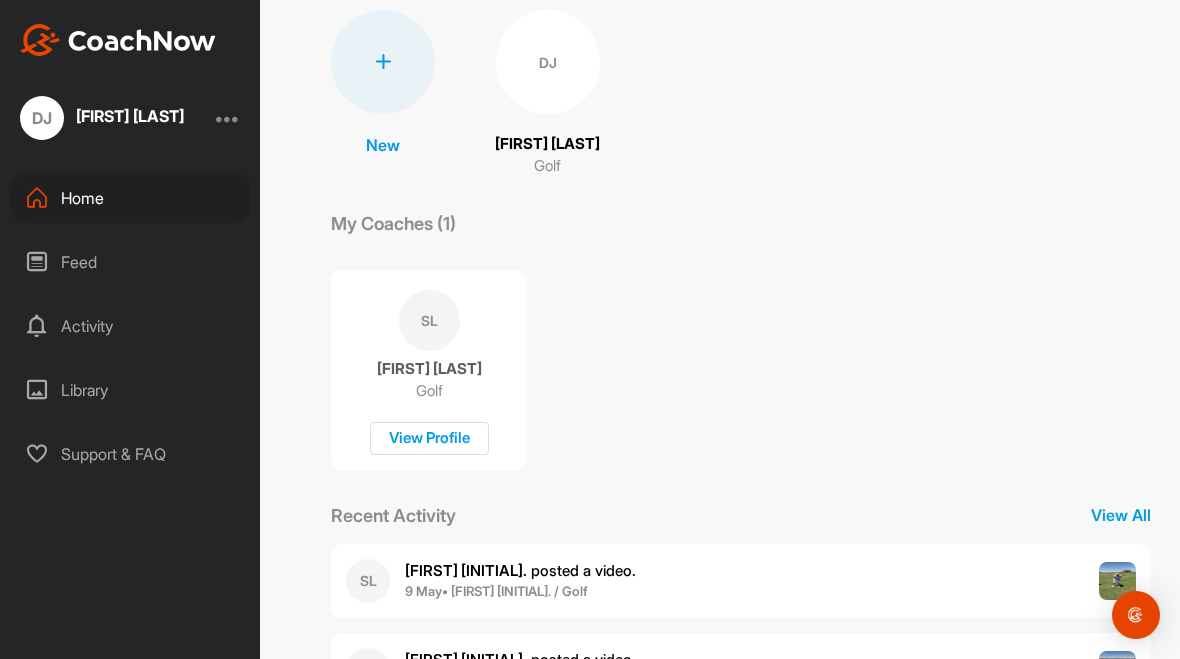 click on "DJ [PERSON] Golf" at bounding box center (547, 94) 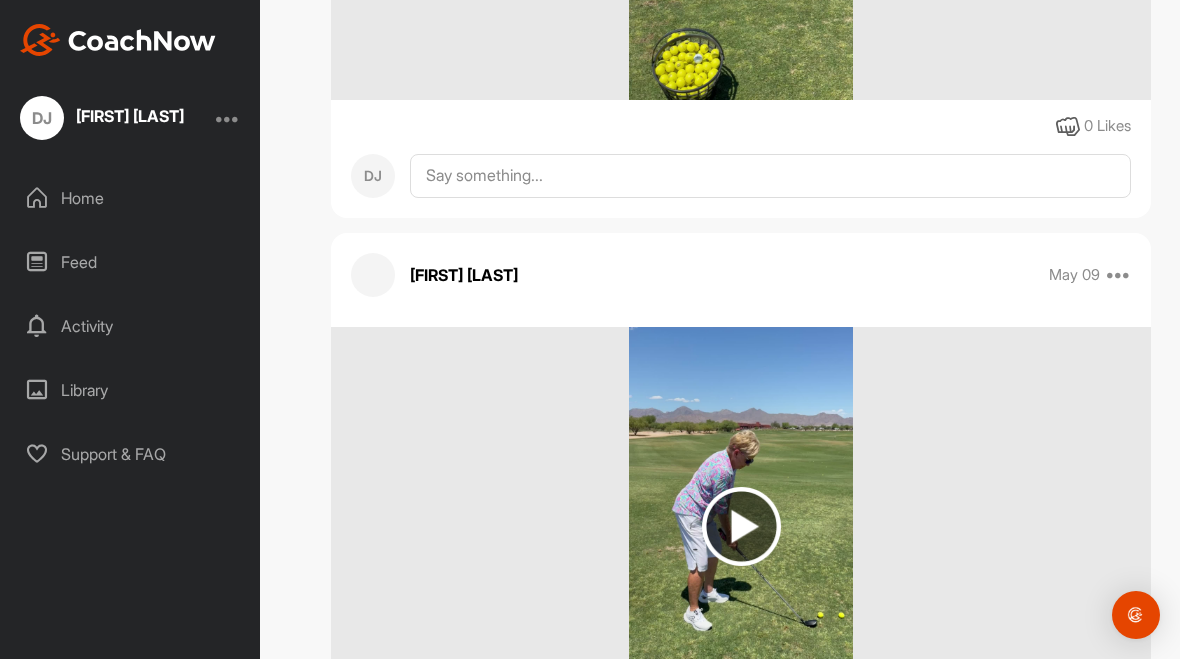 scroll, scrollTop: 3264, scrollLeft: 0, axis: vertical 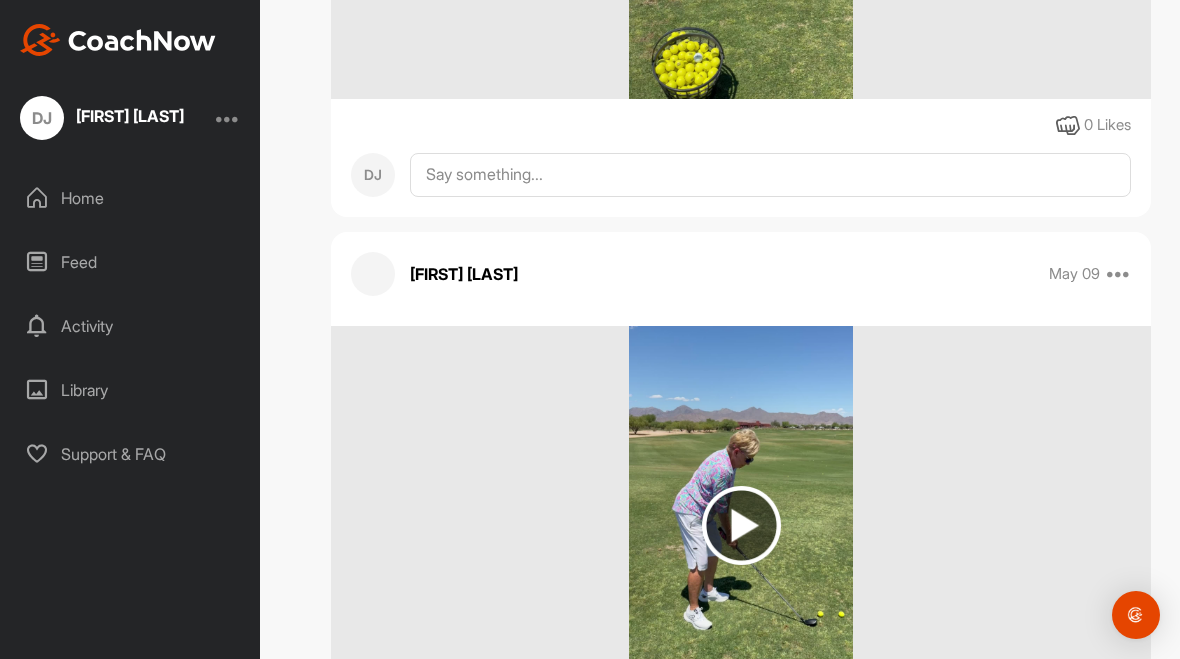 click at bounding box center [741, 525] 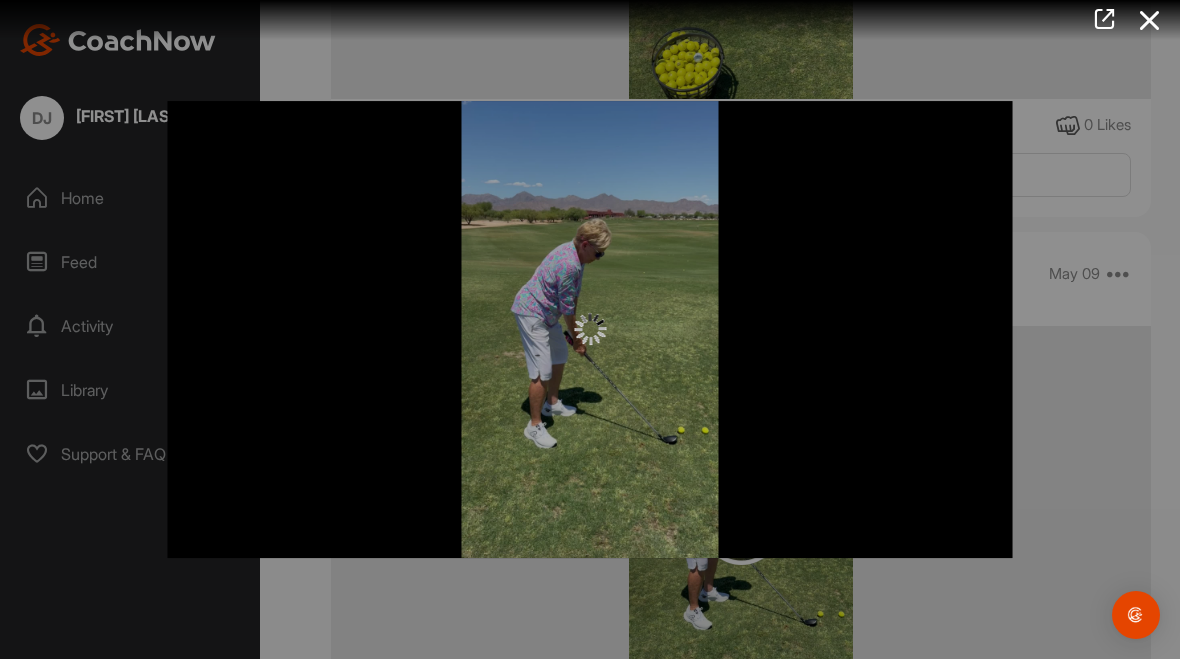 click at bounding box center [582, 20] 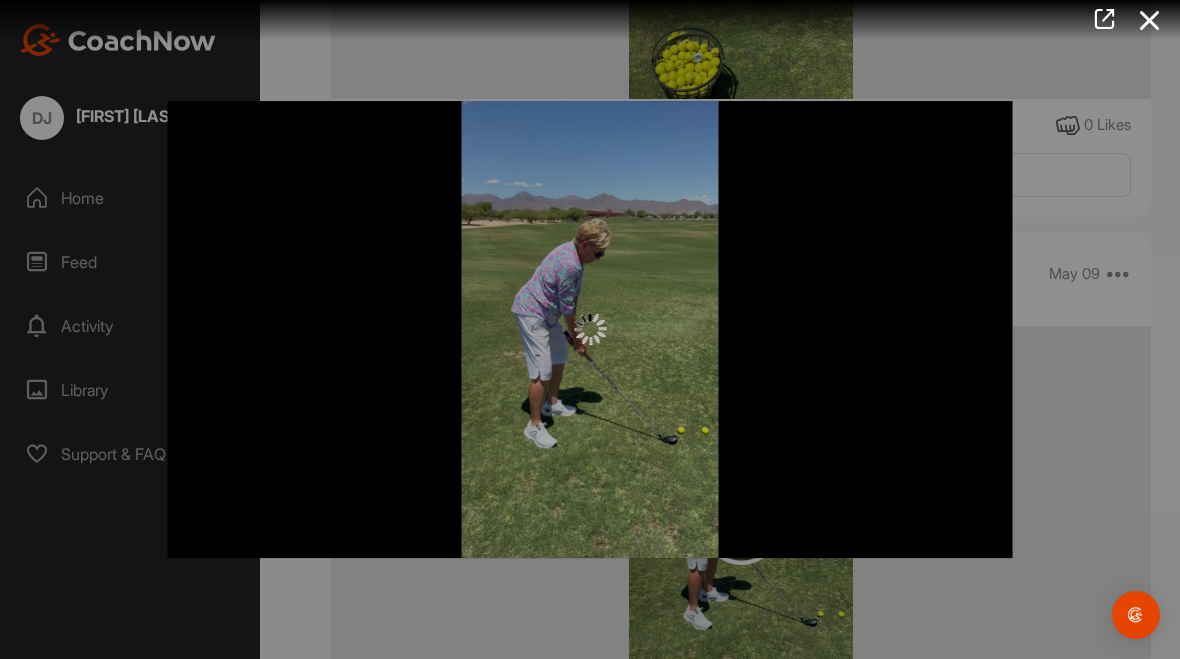 click at bounding box center (590, 329) 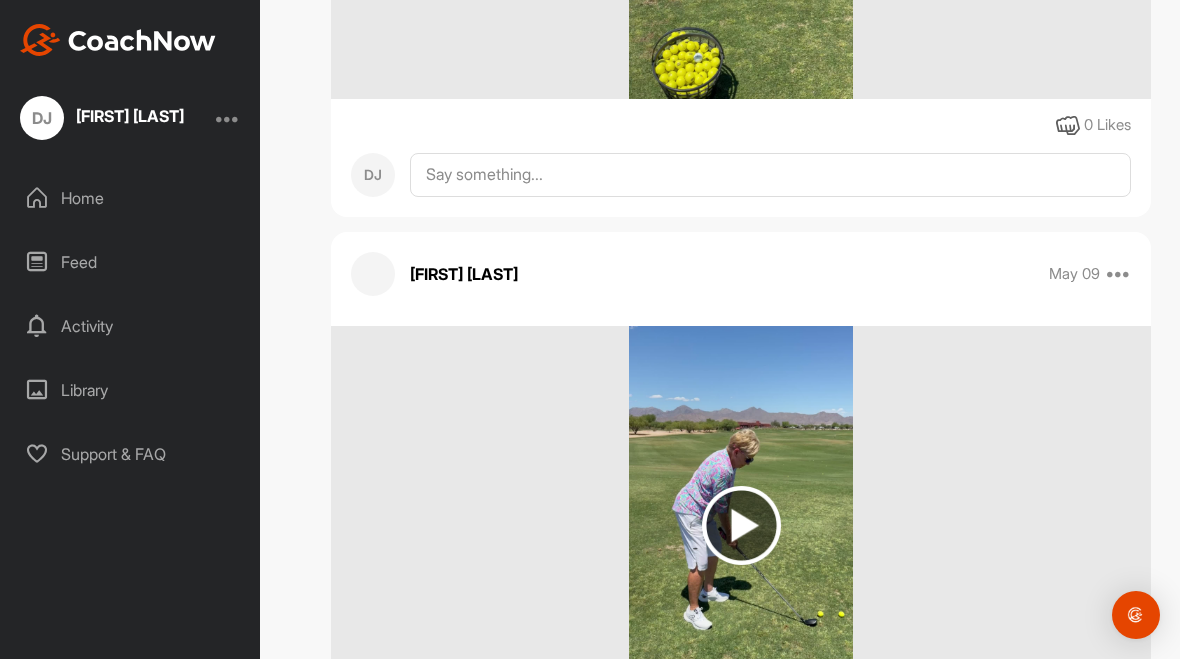 click at bounding box center (741, 525) 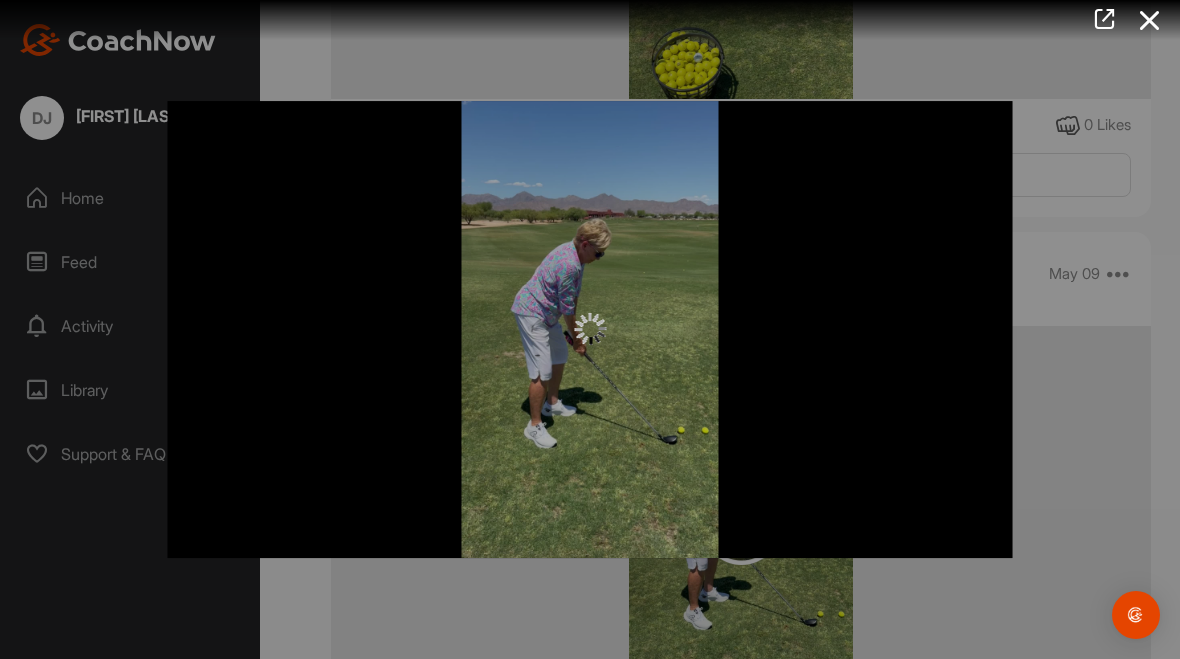 click at bounding box center (1104, 19) 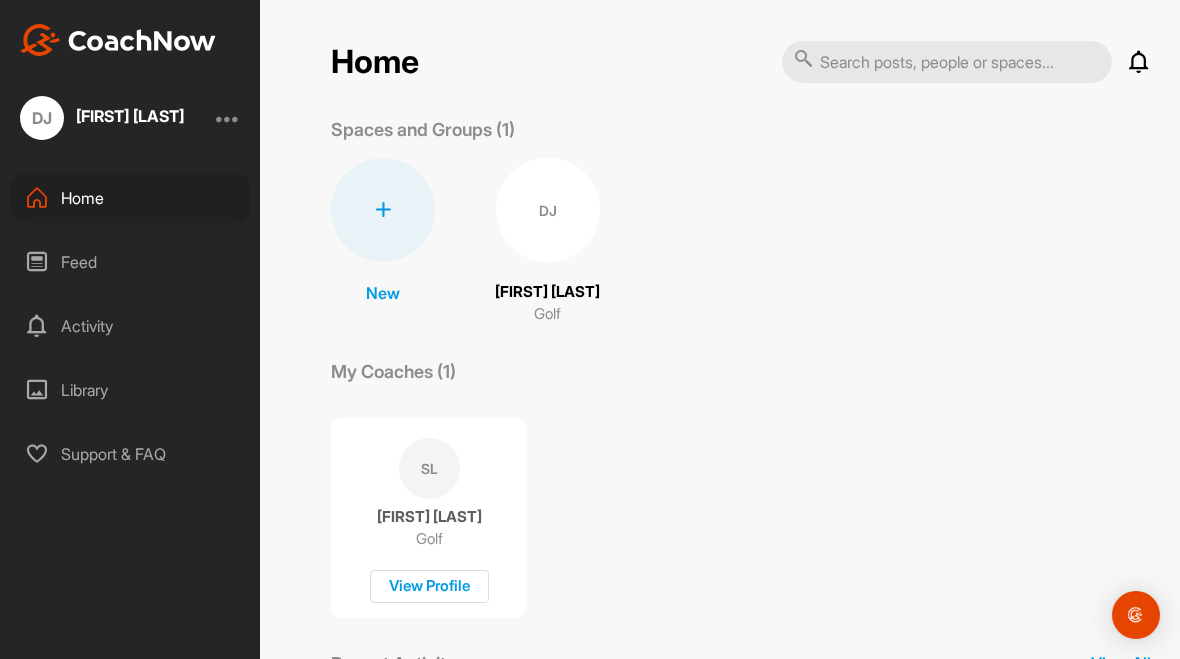 scroll, scrollTop: 0, scrollLeft: 0, axis: both 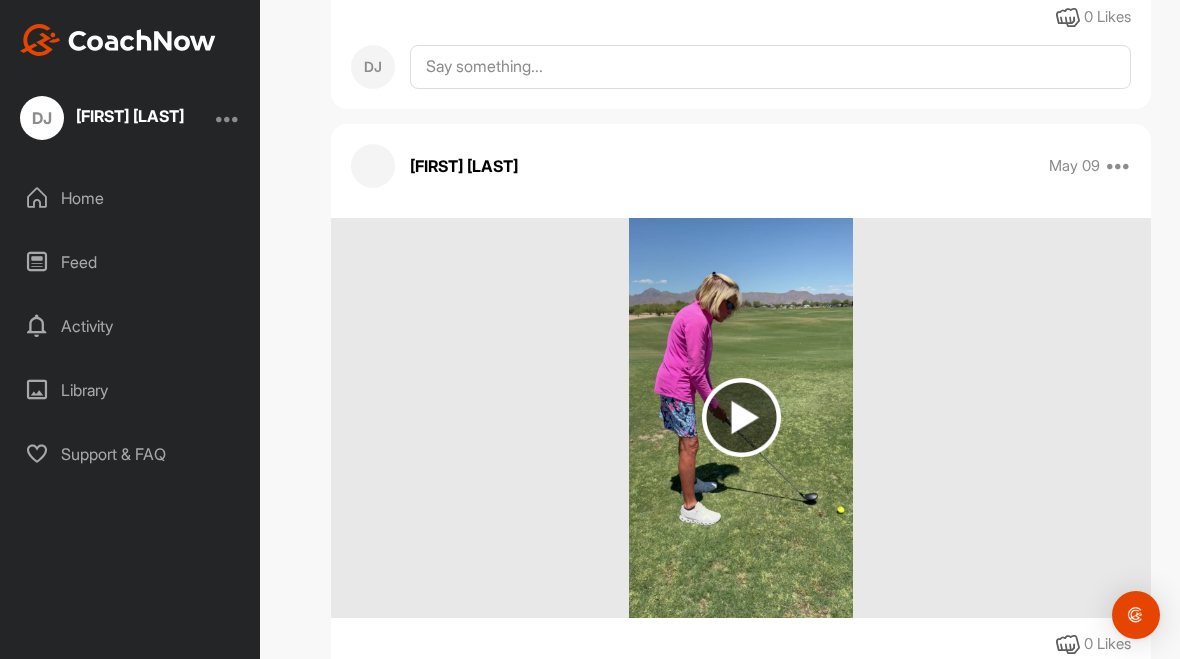 click at bounding box center (741, 417) 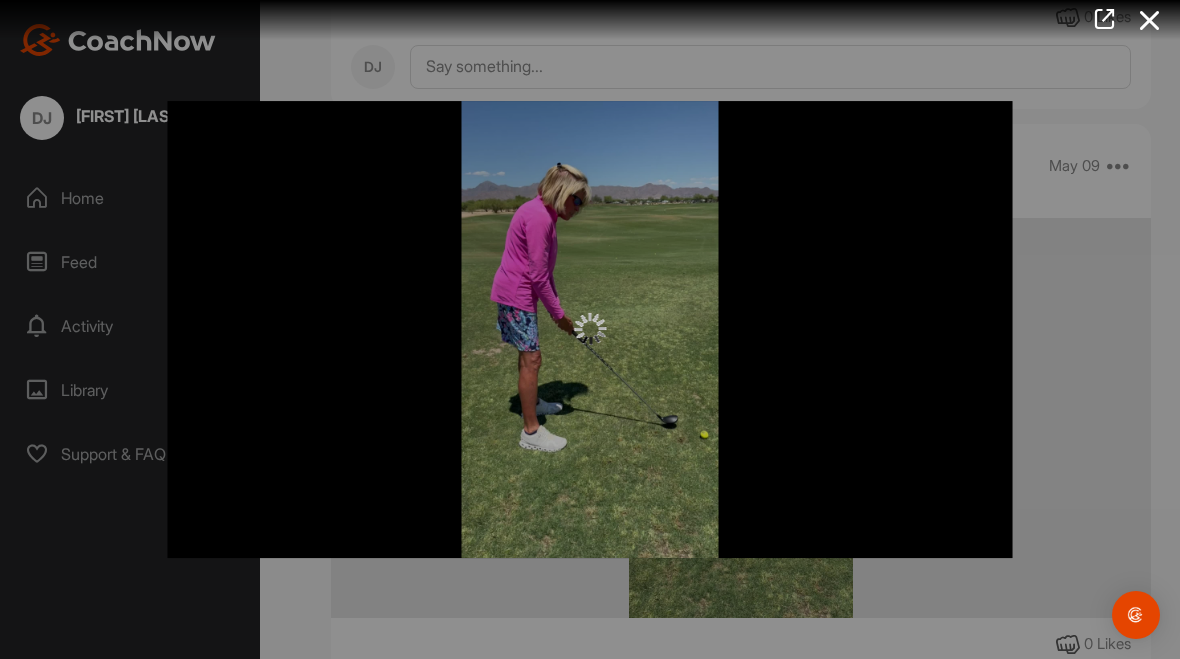 click at bounding box center (1105, 21) 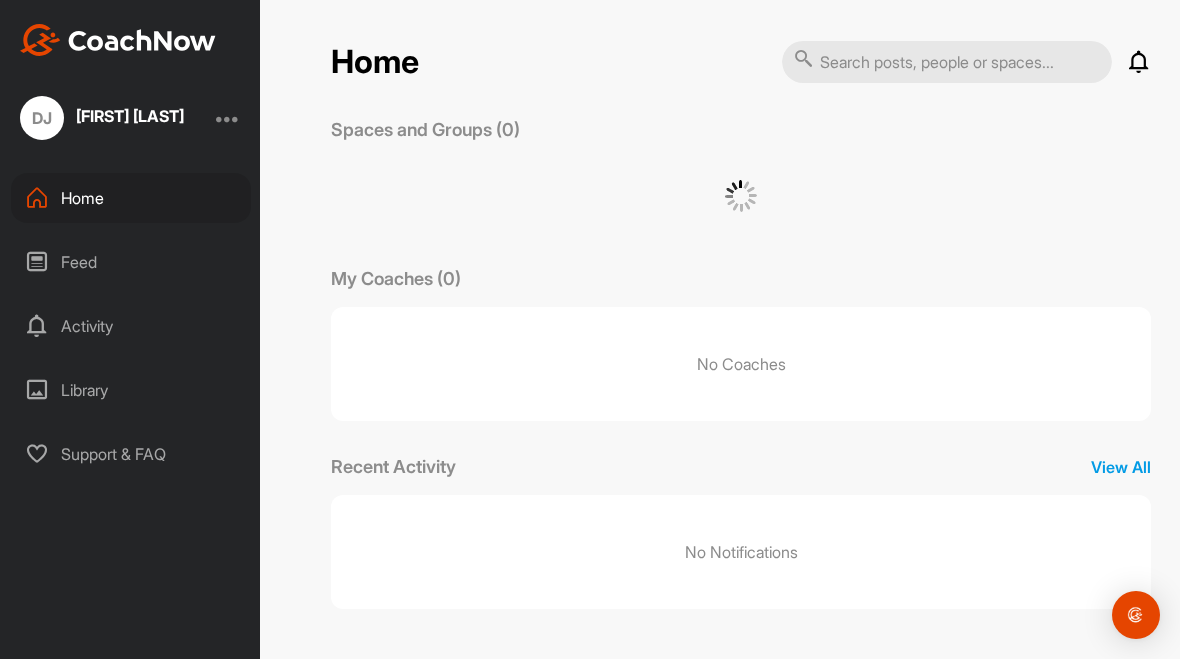 scroll, scrollTop: 0, scrollLeft: 0, axis: both 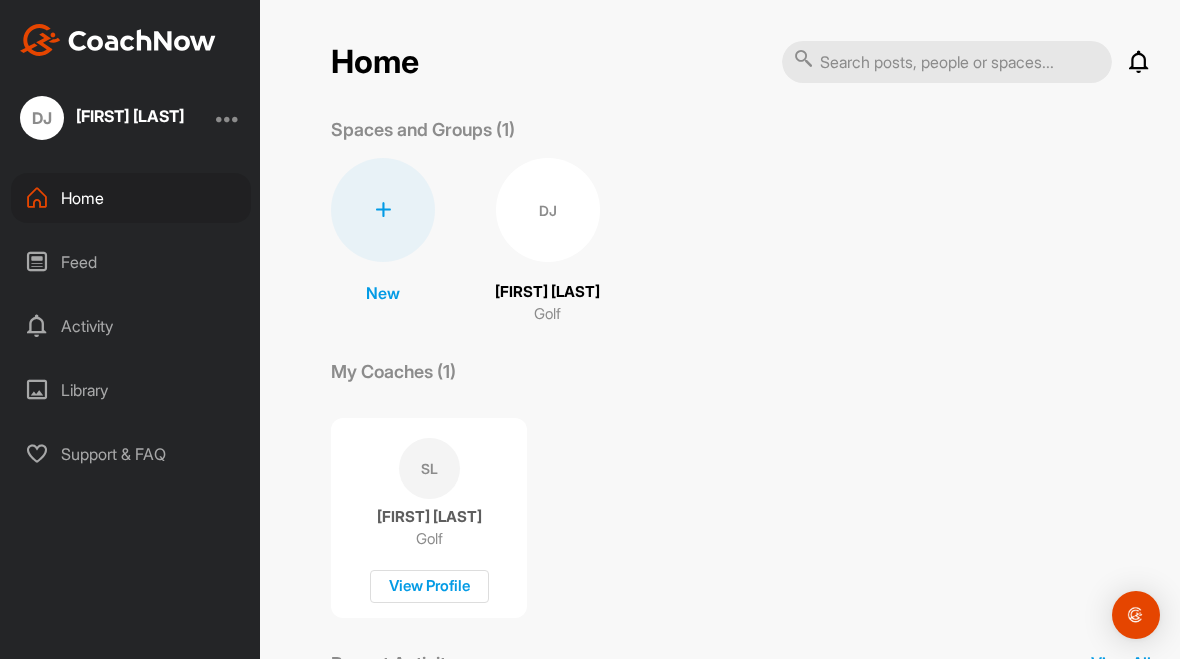 click on "[FIRST] [LAST] Golf" at bounding box center (547, 242) 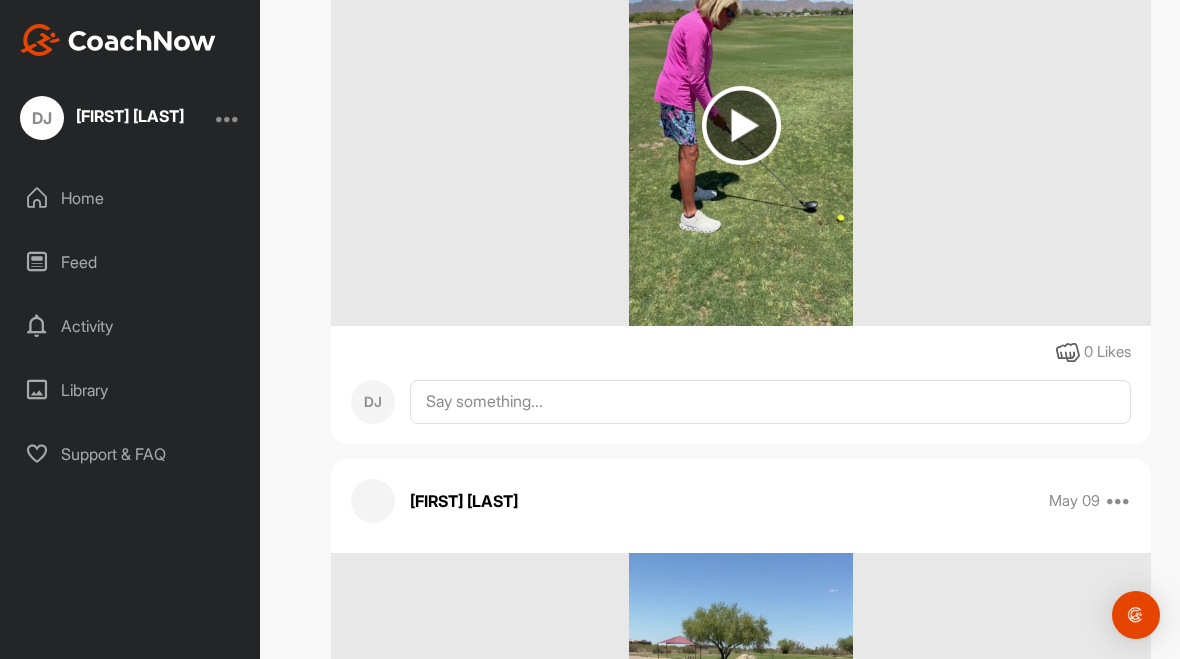 scroll, scrollTop: 4352, scrollLeft: 0, axis: vertical 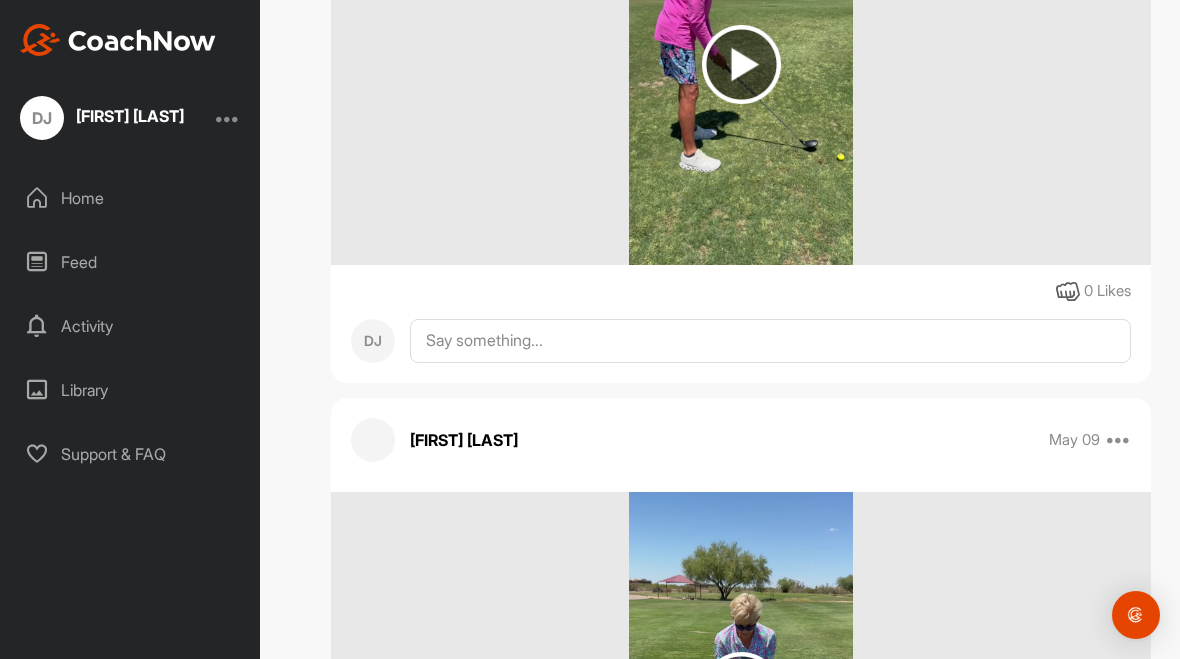 click at bounding box center [741, 64] 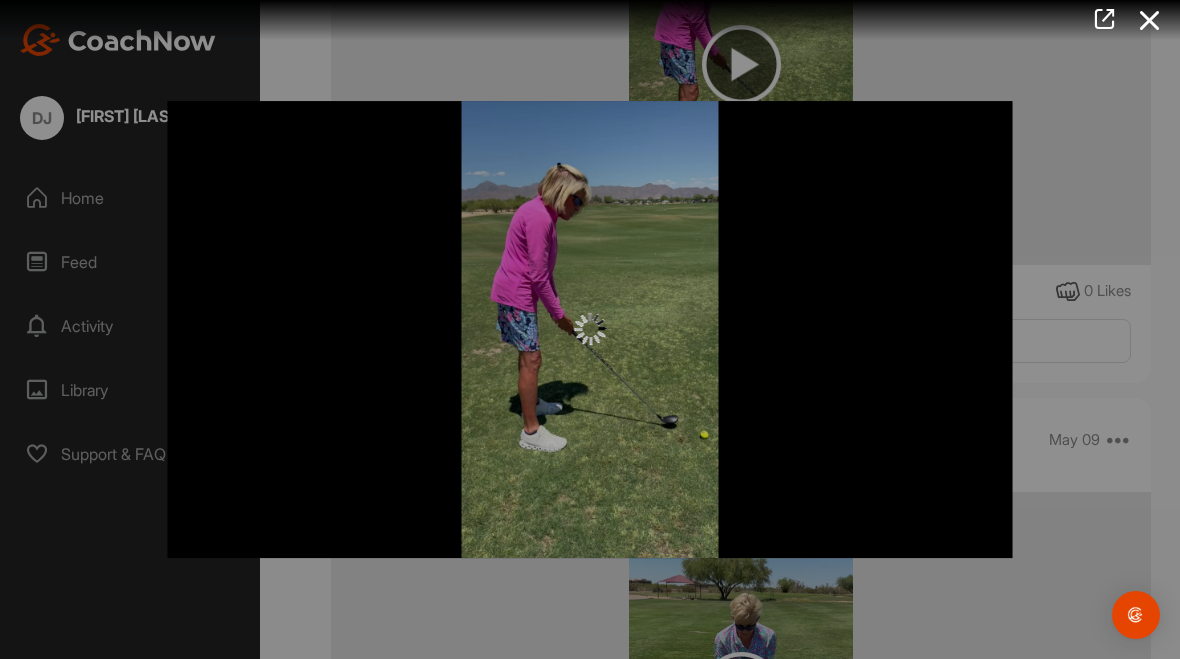 click at bounding box center [1104, 19] 